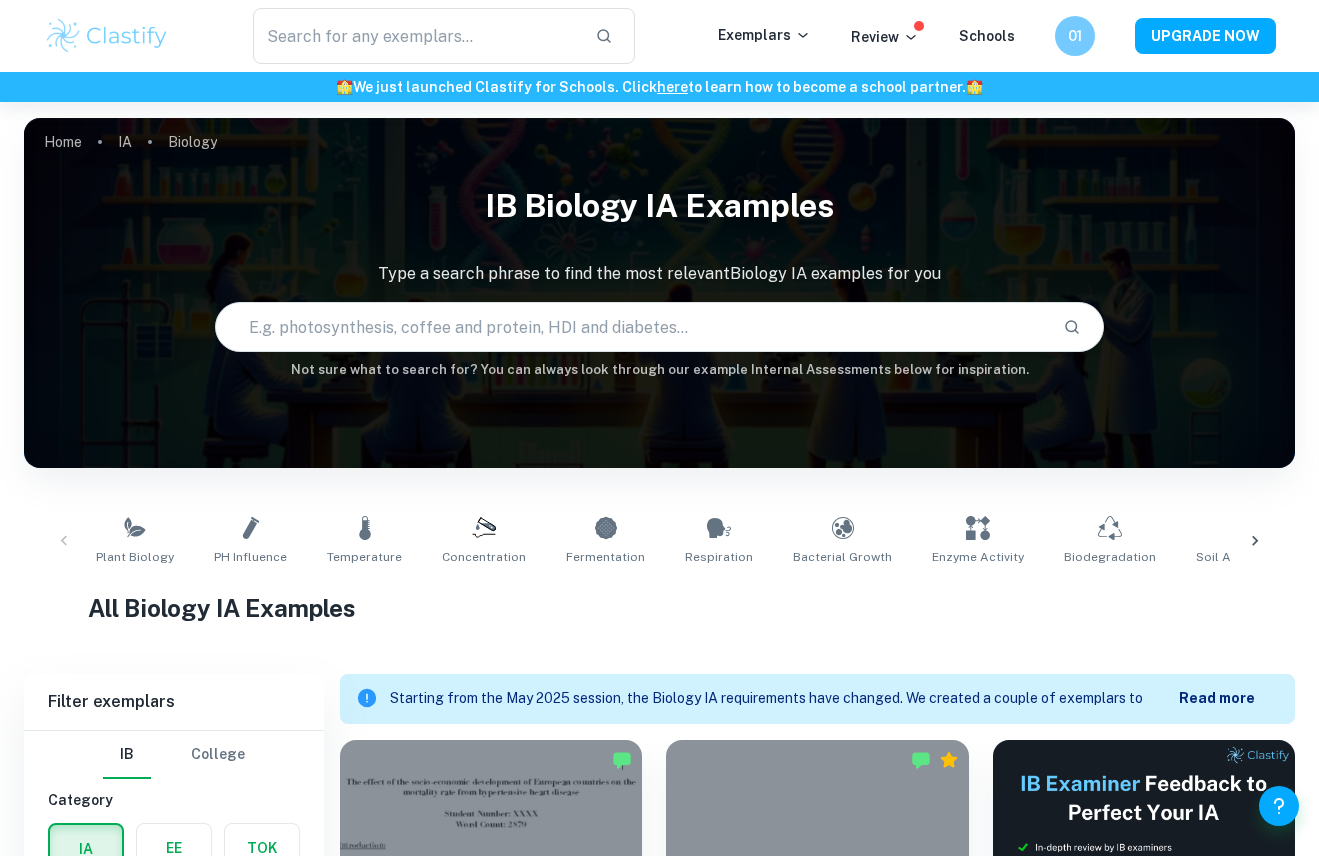 scroll, scrollTop: 537, scrollLeft: 0, axis: vertical 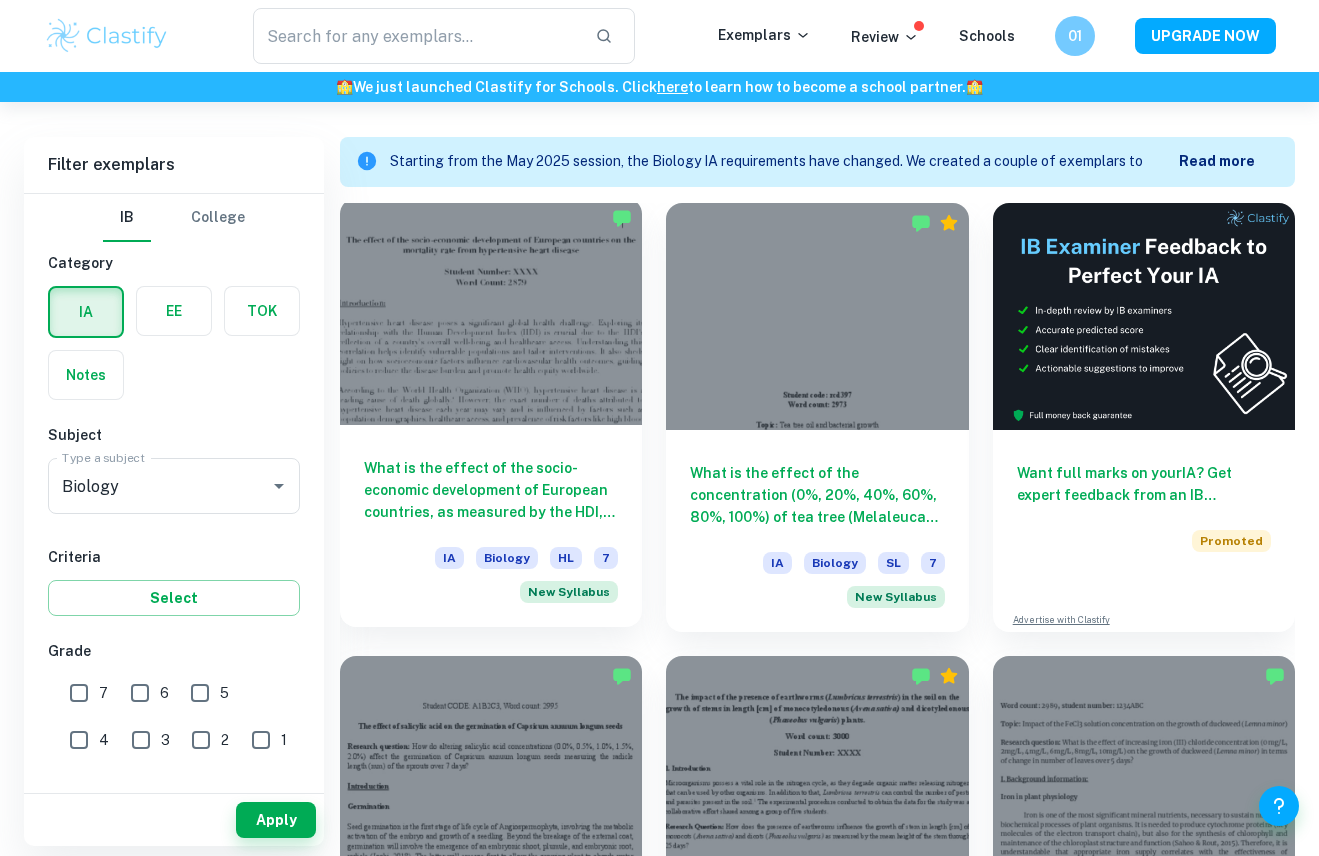 click on "What is the effect of the socio-economic development of European countries, as measured by the HDI, on the mortality rate from hypertensive heart disease within the older population (50+)?" at bounding box center (491, 490) 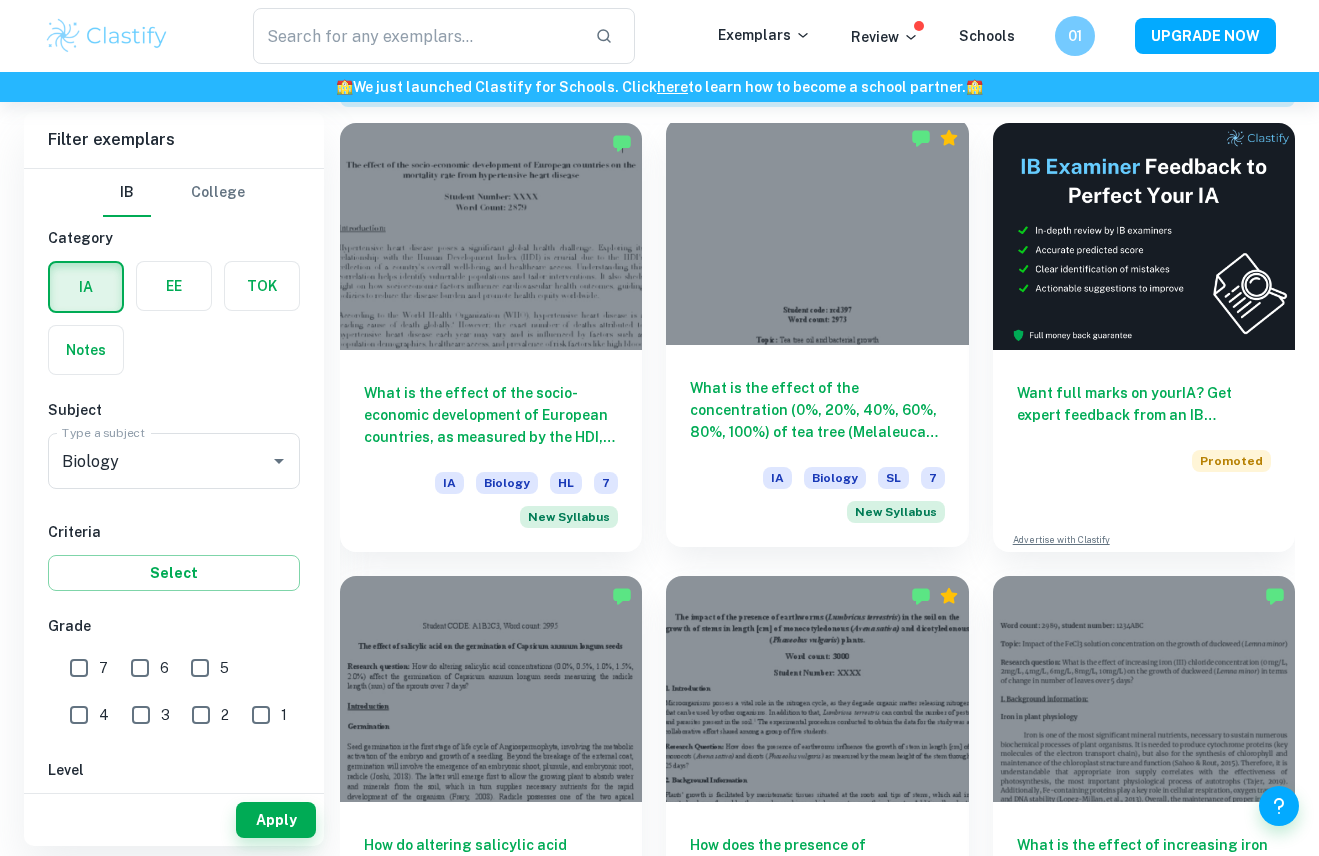 scroll, scrollTop: 684, scrollLeft: 0, axis: vertical 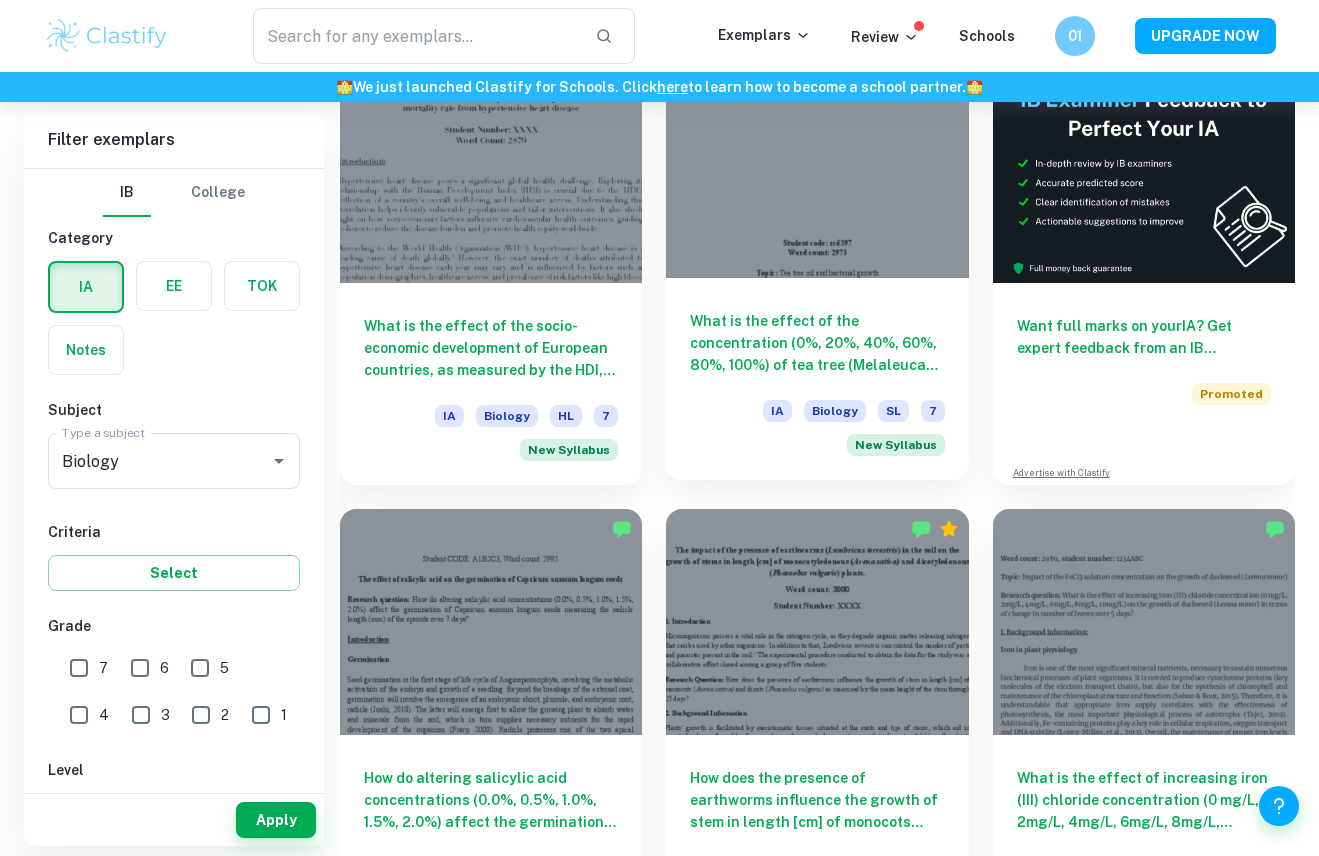 click on "What is the effect of the concentration (0%, 20%, 40%, 60%, 80%, 100%) of tea tree (Melaleuca alternifolia) oil on the growth of bacteria (non-pathogenic DH5- Alpha Escherichia coli) measured in the diameter of the inhibition zone around the paper disc?" at bounding box center (817, 343) 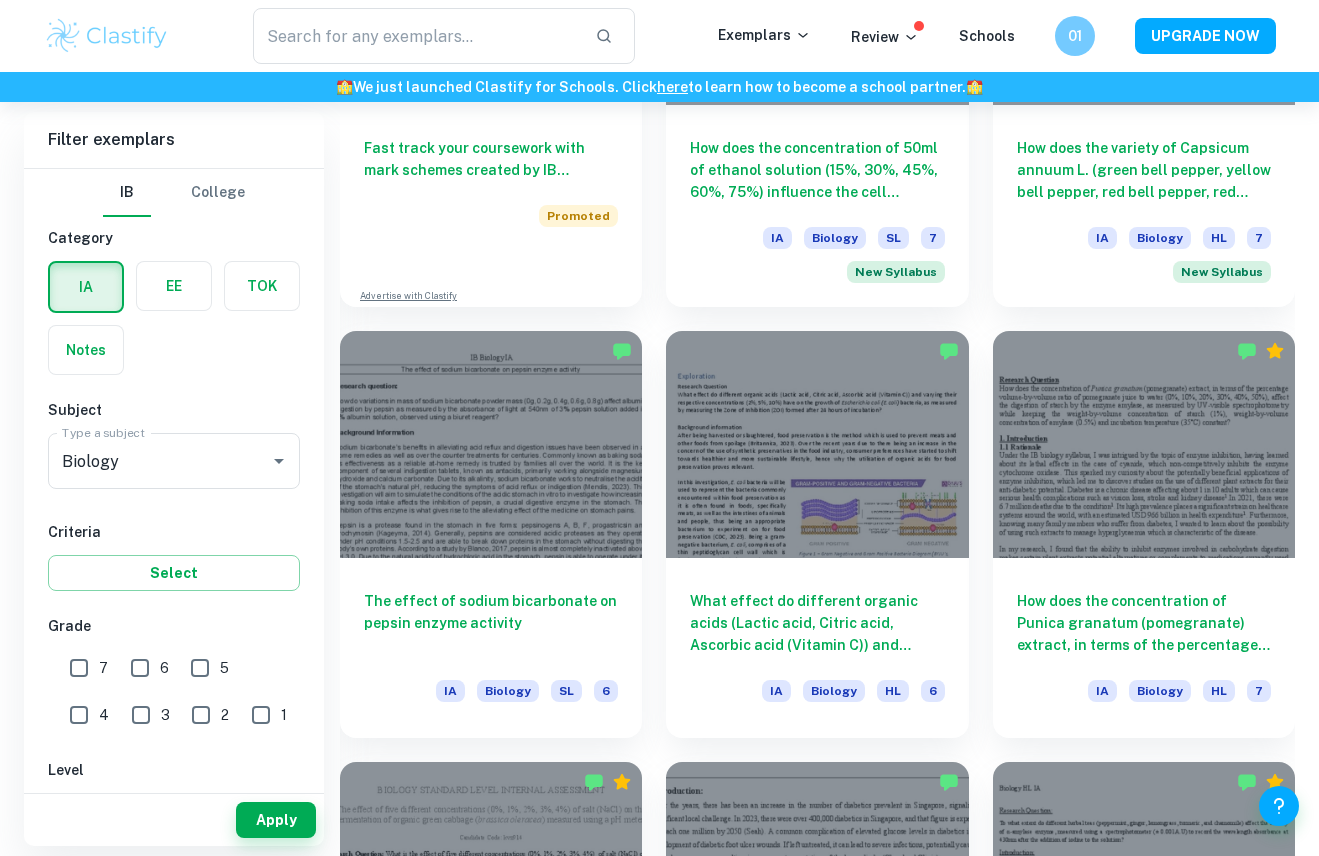 scroll, scrollTop: 1702, scrollLeft: 0, axis: vertical 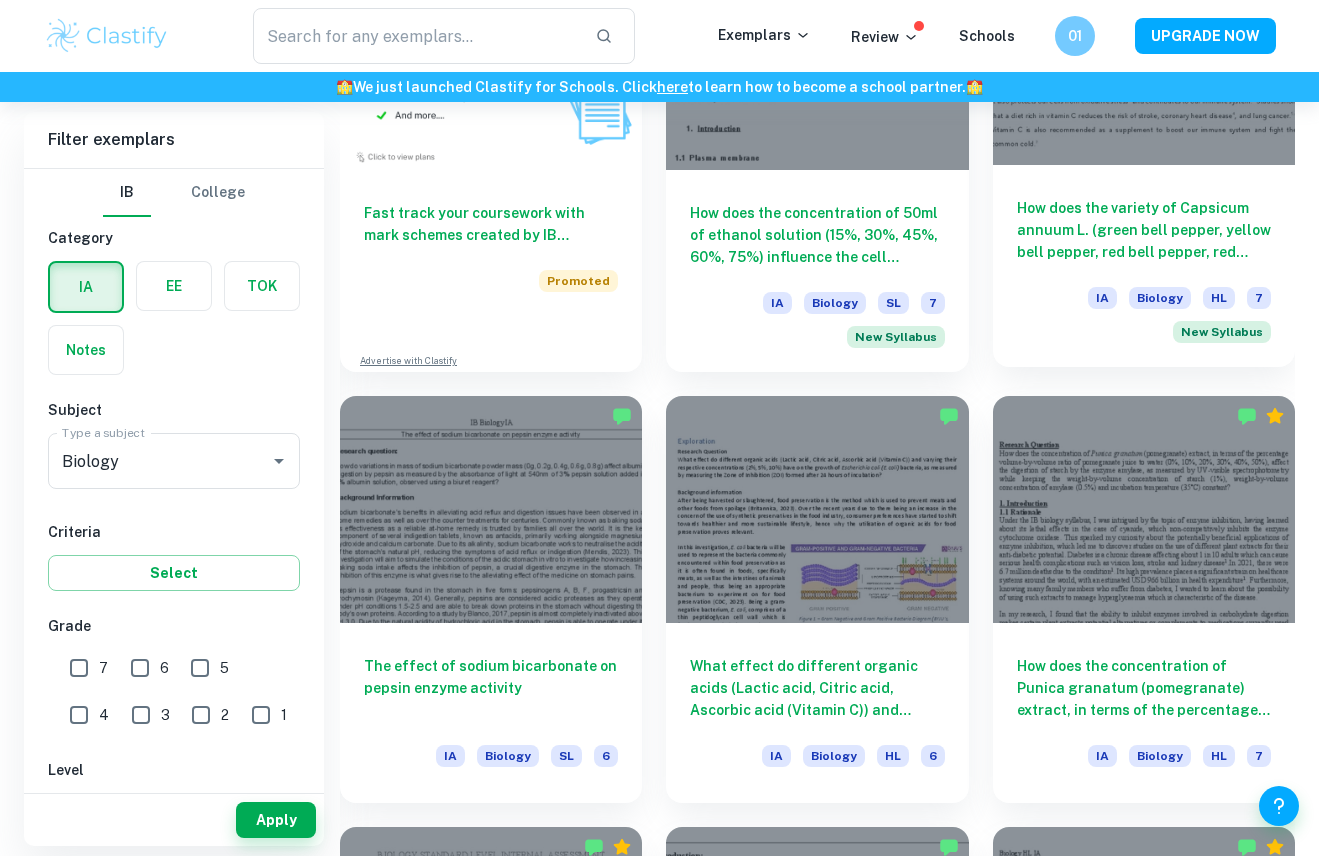 click on "How does the variety of Capsicum annuum L. (green bell pepper, yellow bell pepper, red bell pepper, red sweet long pepper) and Allium cepa L. (yellow onion, red onion, white onion) influence their vitamin C content in mg/100g, as measured by vegetable juice volume needed to titrate 2 ml of 0.1% DCPIP solution?" at bounding box center (1144, 230) 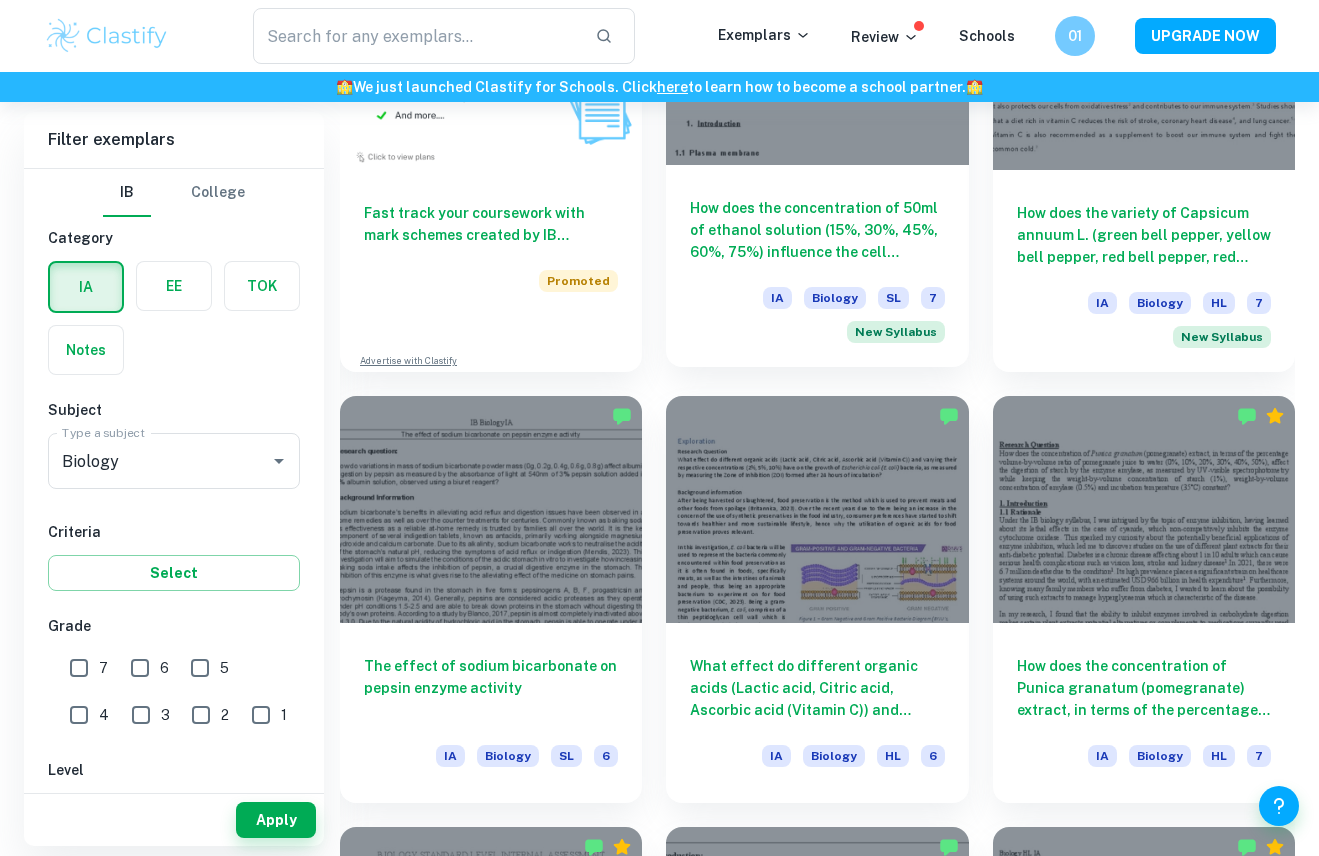 click on "How does the concentration of 50ml of ethanol solution (15%, 30%, 45%, 60%, 75%) influence the cell membrane permeability of beetroot, measured by the absorption transmission of light (Au) using a colorimeter, for 10 minutes?" at bounding box center (817, 230) 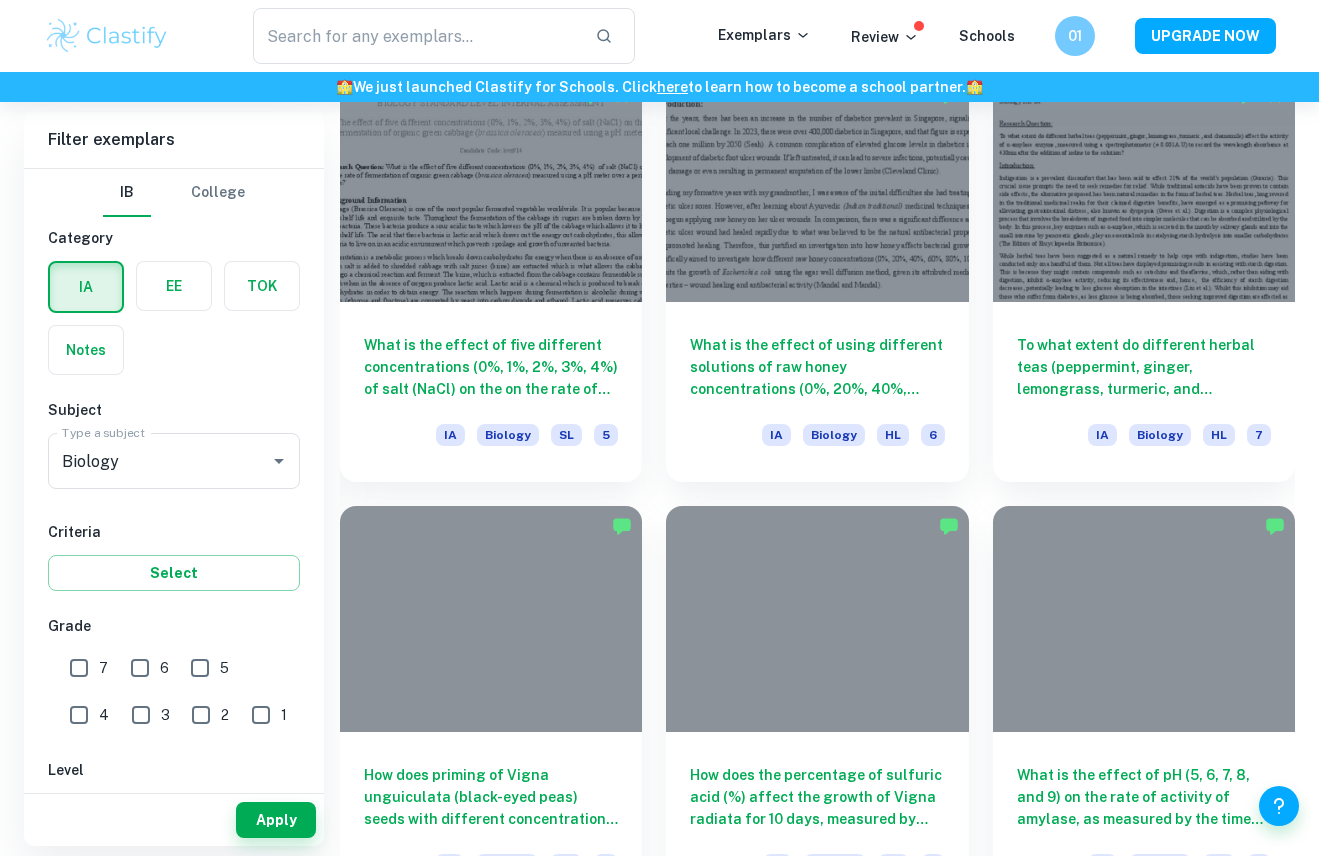 scroll, scrollTop: 2494, scrollLeft: 0, axis: vertical 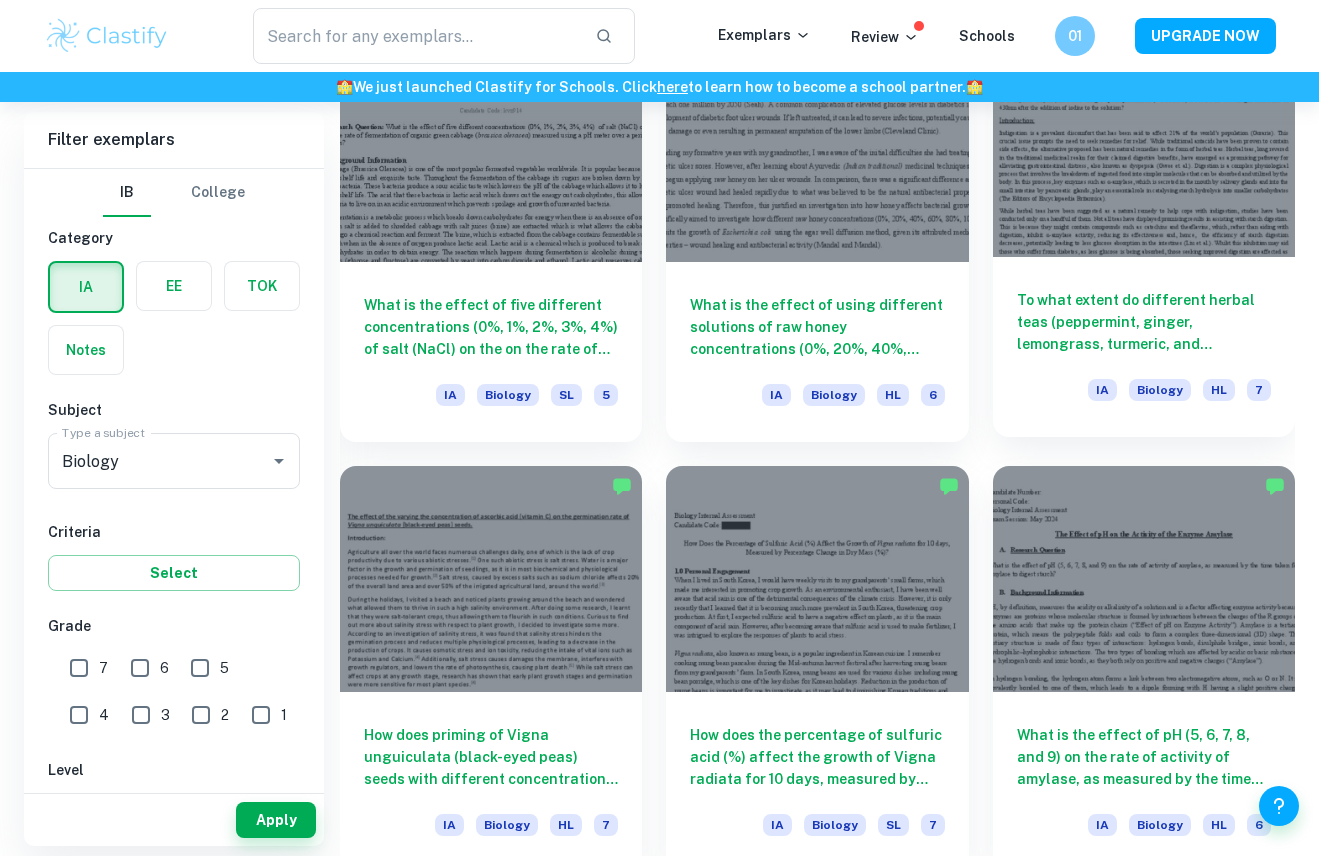 click on "To what extent do different herbal teas (peppermint, ginger, lemongrass, turmeric, and chamomile) affect the activity of α-amylase enzyme, measured using a spectrophotometer (± 0.001A.U) to record the wavelength absorbance at 430nm after the addition of iodine to the solution?" at bounding box center (1144, 322) 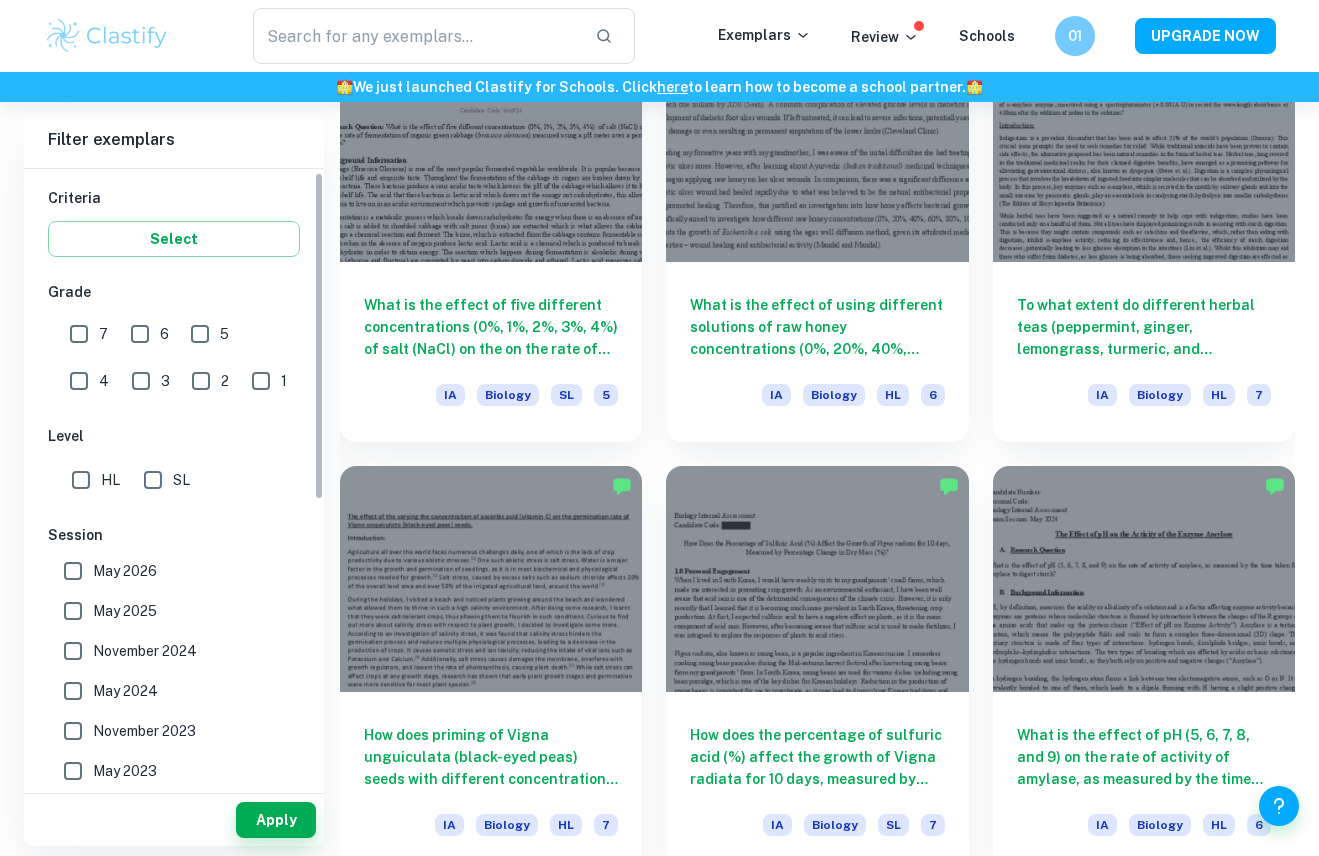 scroll, scrollTop: 368, scrollLeft: 0, axis: vertical 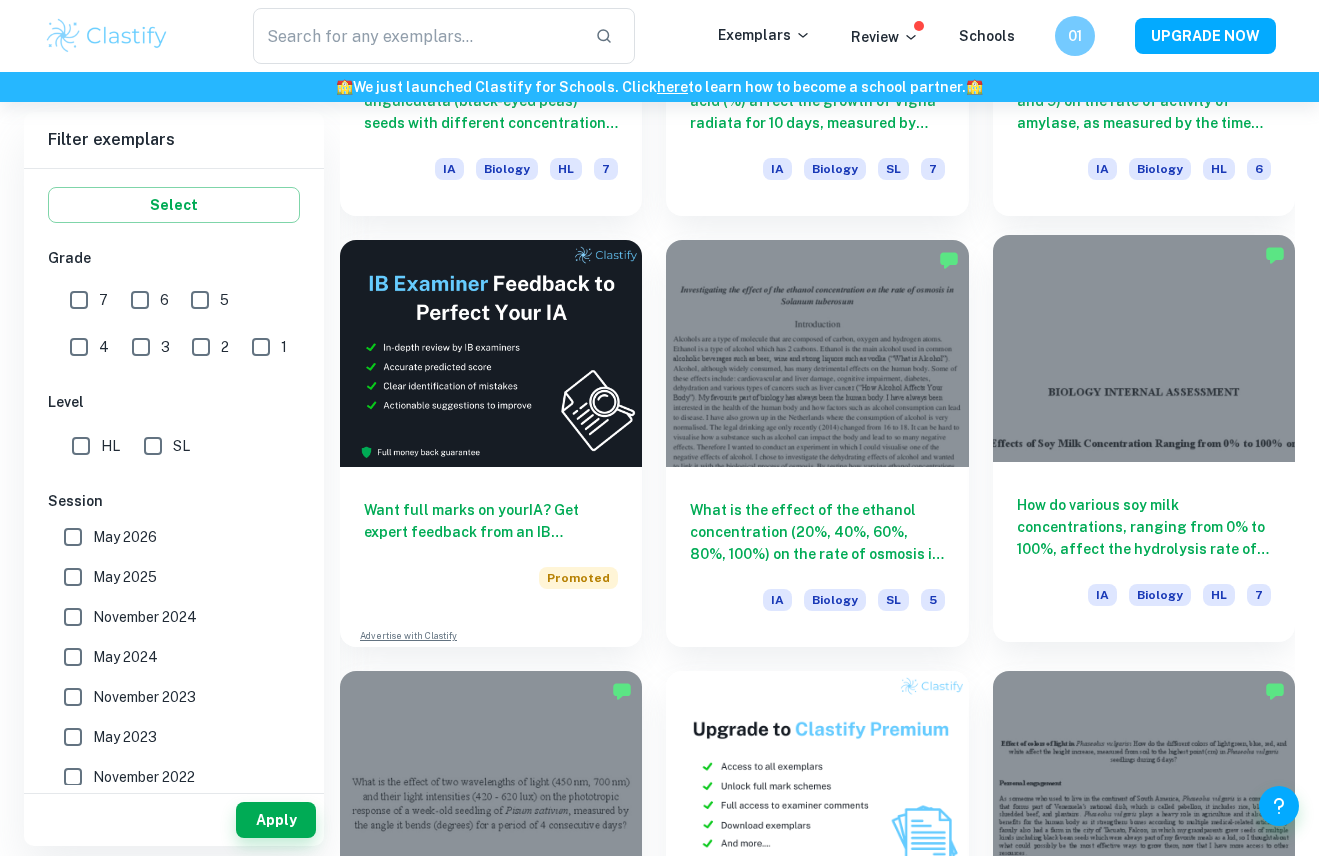 click on "How do various soy milk
concentrations, ranging from 0% to 100%, affect the hydrolysis rate of protein as measured by change in
absorbance levels over time (nm*min-1) over 20 minutes, whilst exposed to the enzyme trypsin? IA Biology HL 7" at bounding box center [1144, 552] 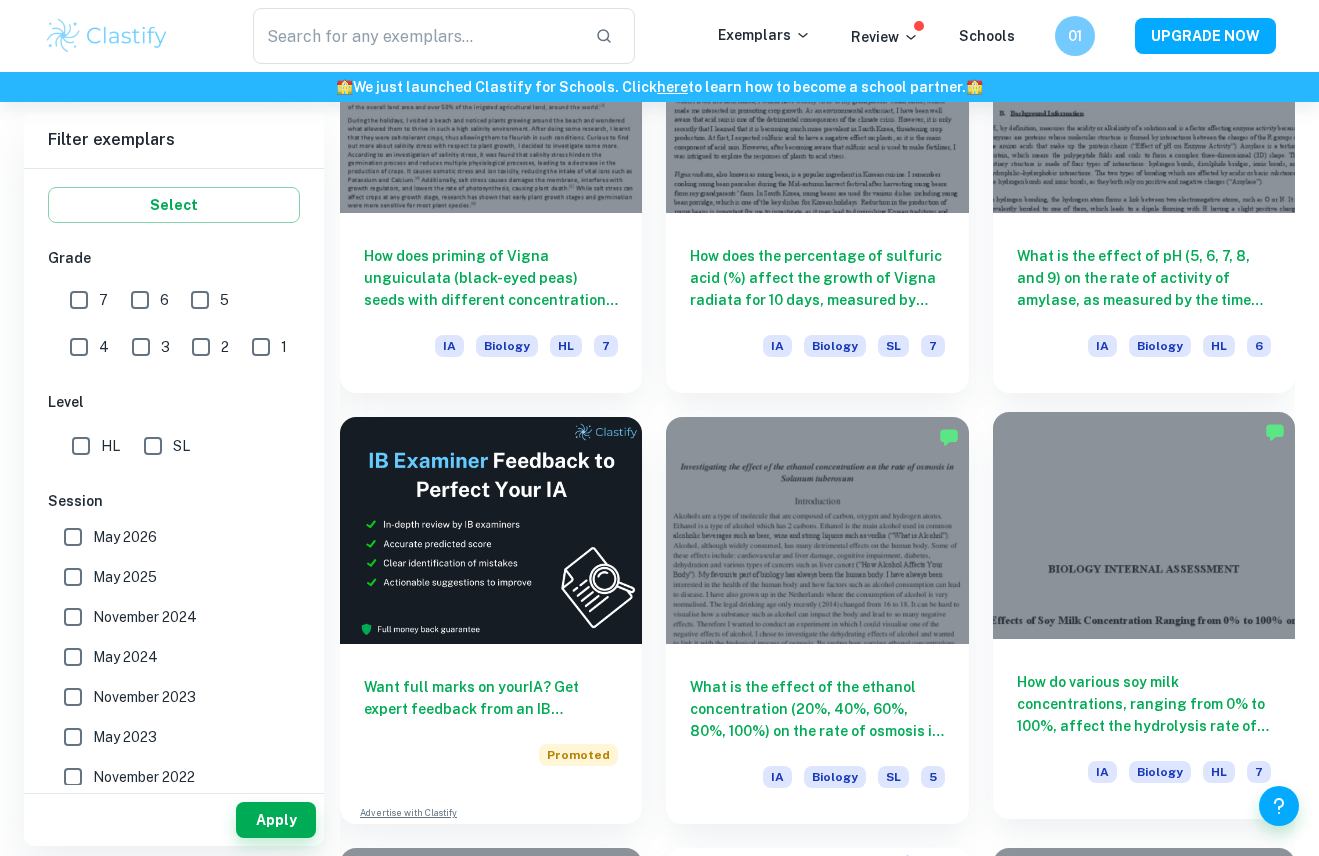 scroll, scrollTop: 2889, scrollLeft: 0, axis: vertical 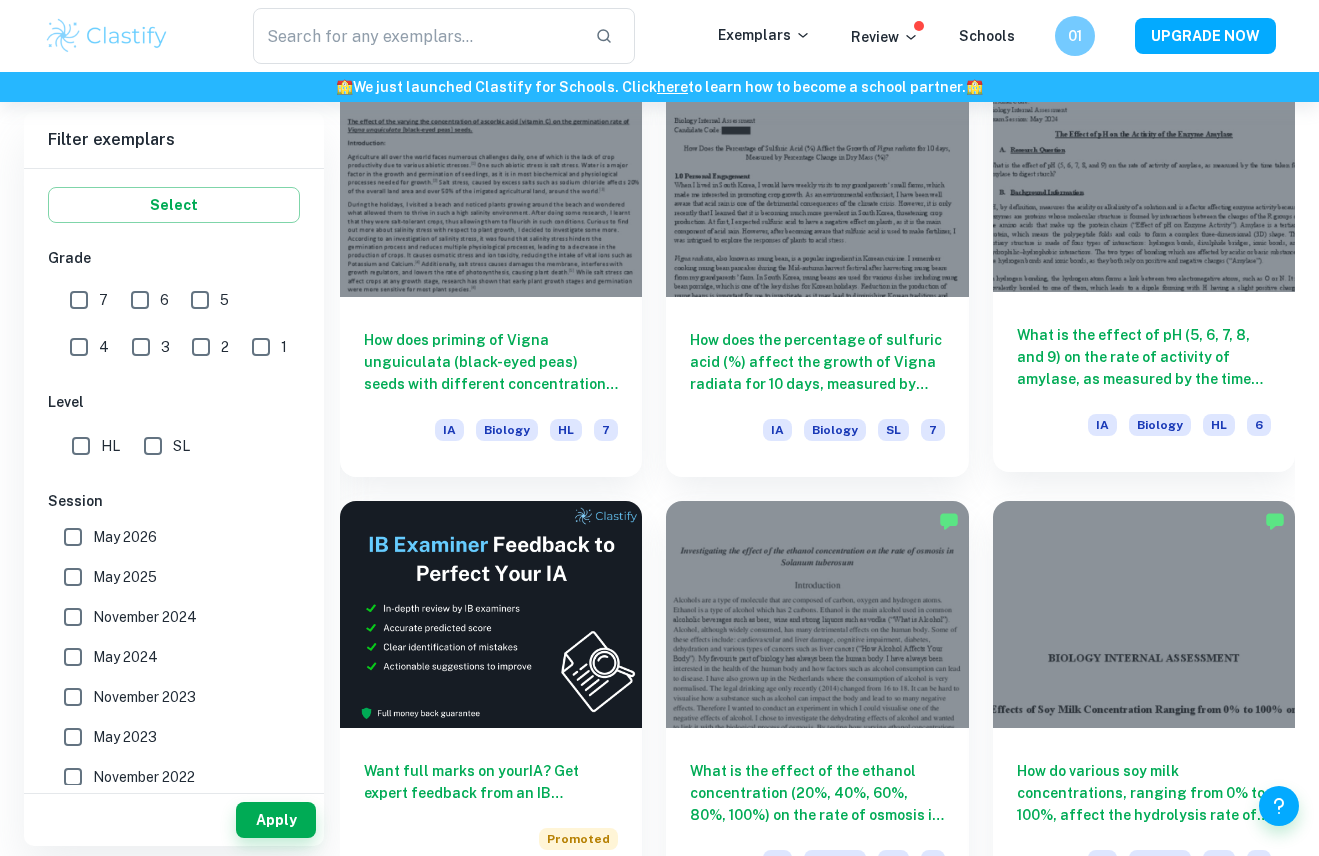 click on "What is the effect of pH (5, 6, 7, 8, and 9) on the rate of activity of amylase, as measured by the time taken for amylase to digest starch? IA Biology HL 6" at bounding box center [1144, 382] 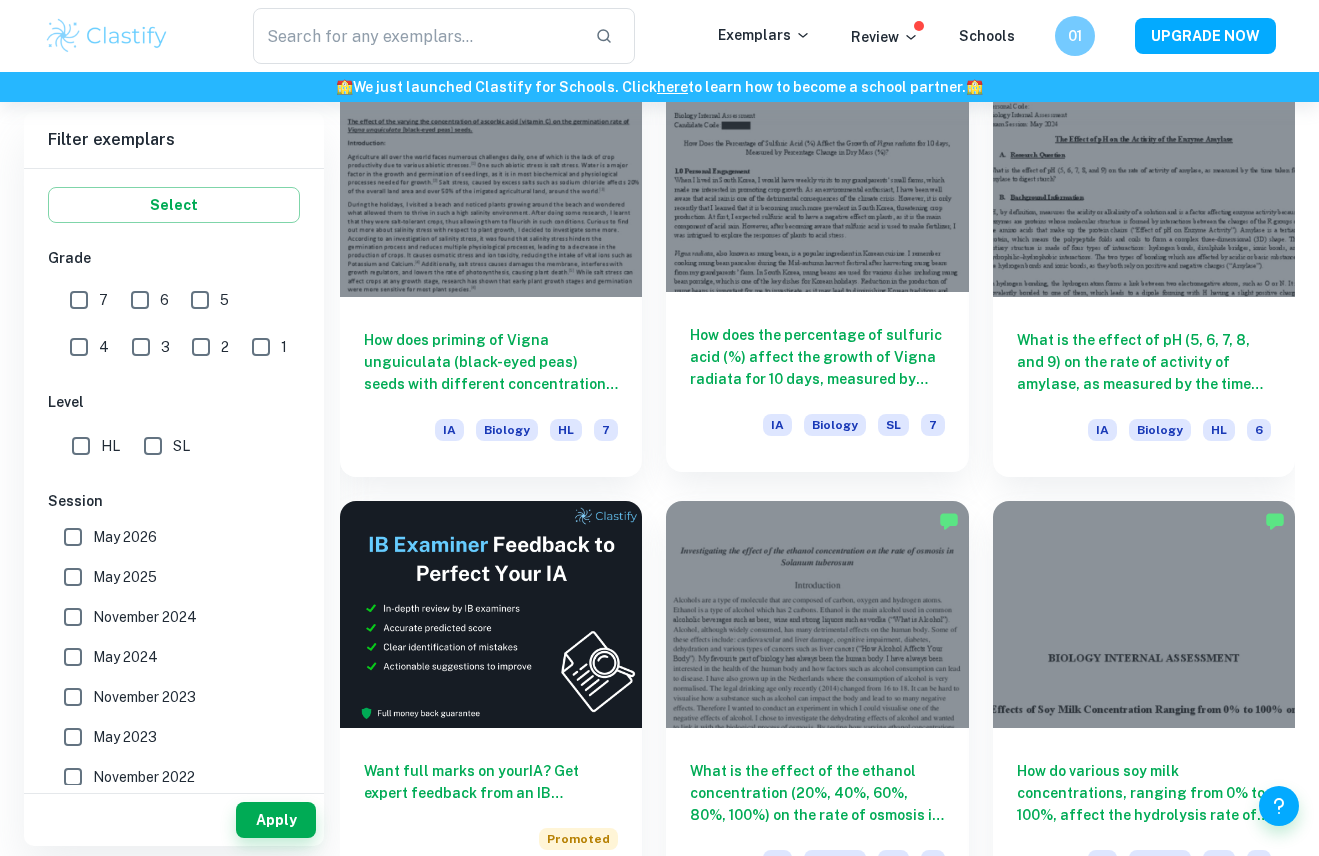 click on "How does the percentage of sulfuric acid (%) affect the growth of Vigna radiata for 10 days, measured by percentage change in dry mass (%)?" at bounding box center [817, 357] 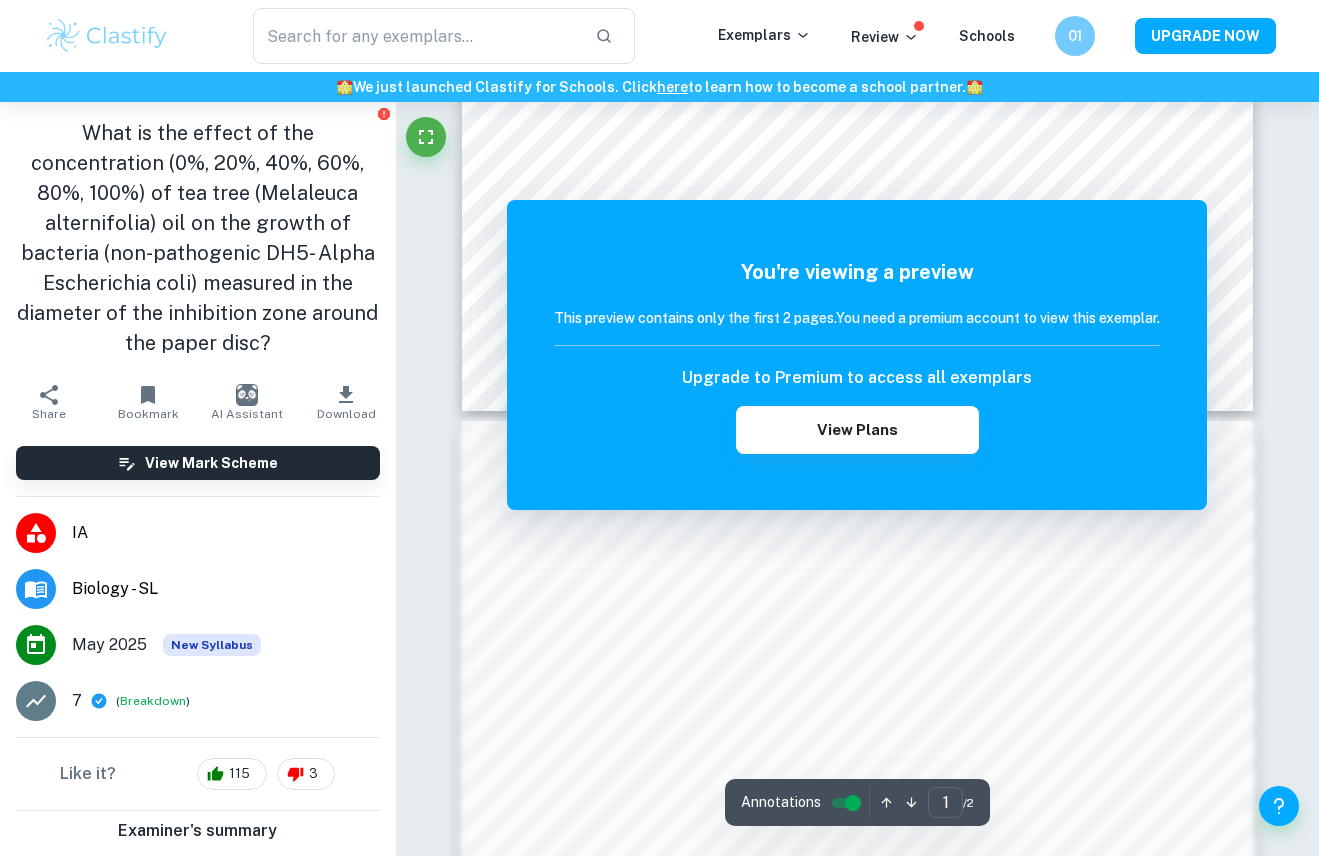 scroll, scrollTop: 688, scrollLeft: 0, axis: vertical 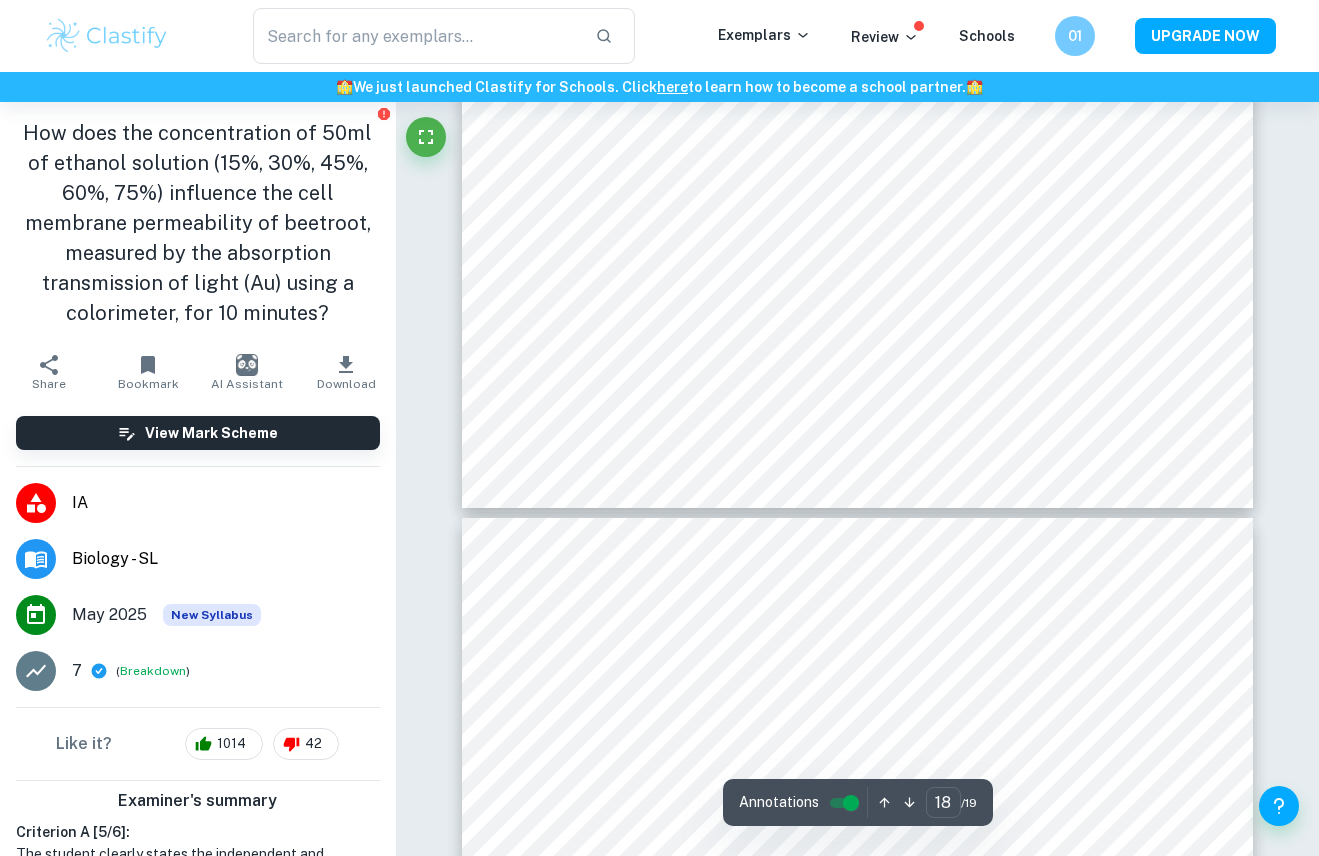 type on "17" 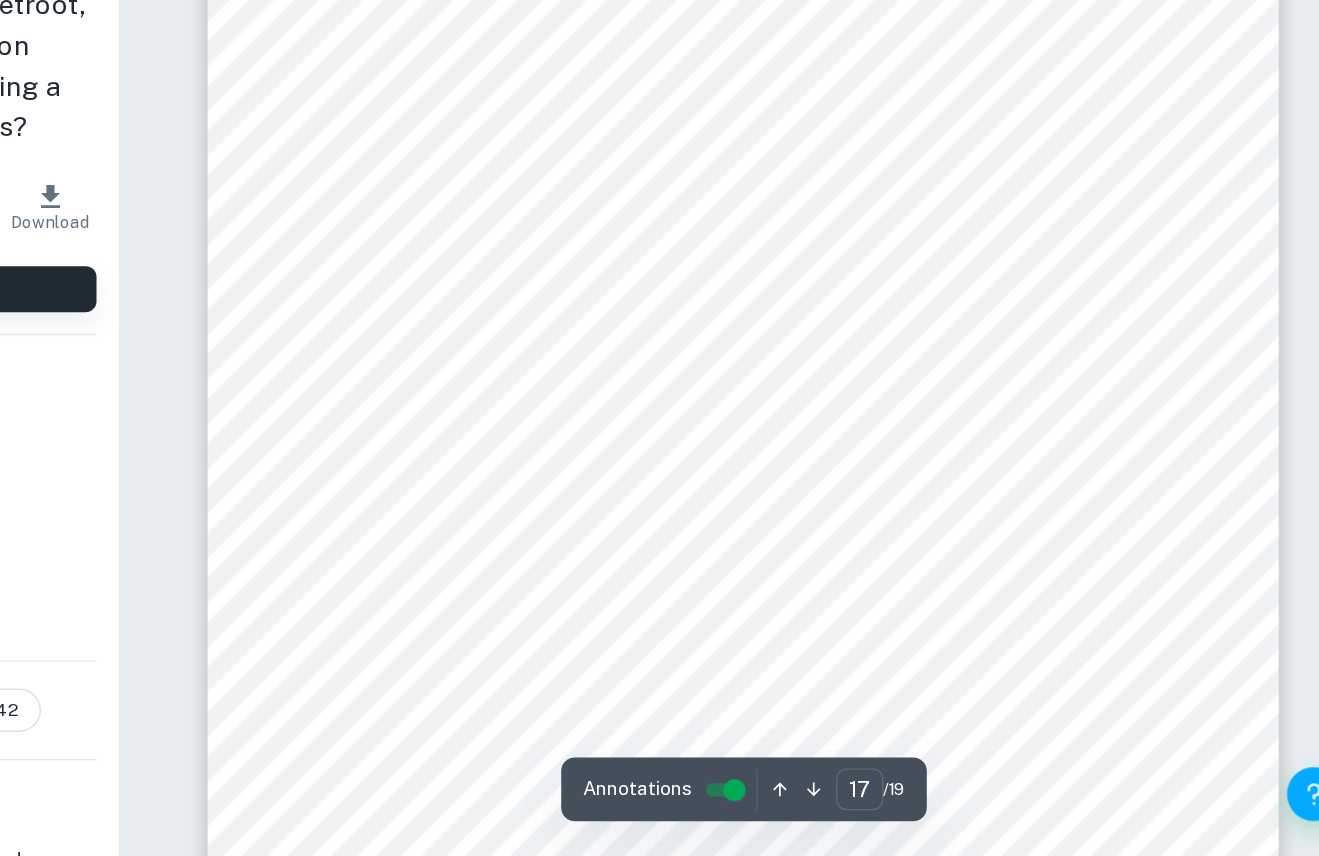 scroll, scrollTop: 18944, scrollLeft: 0, axis: vertical 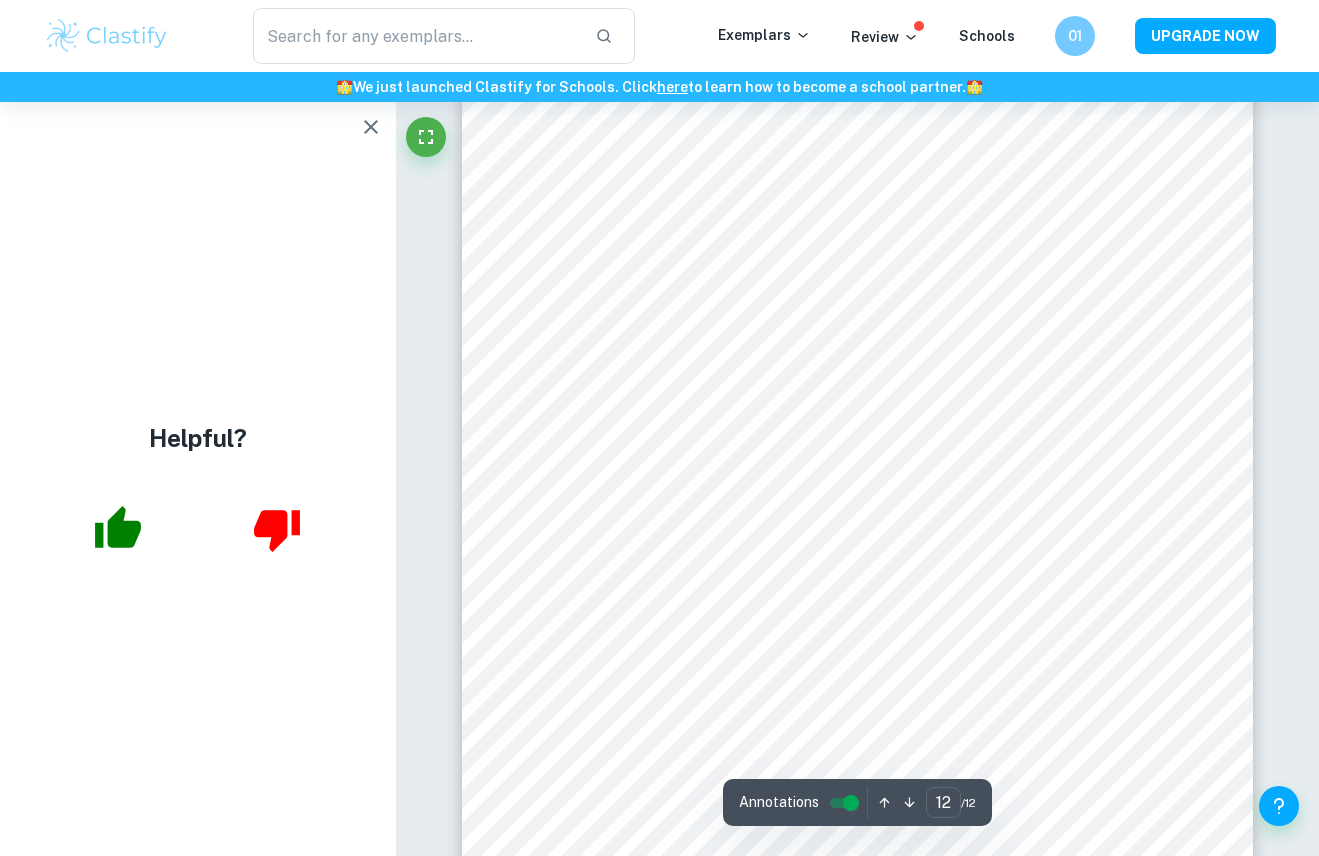 click 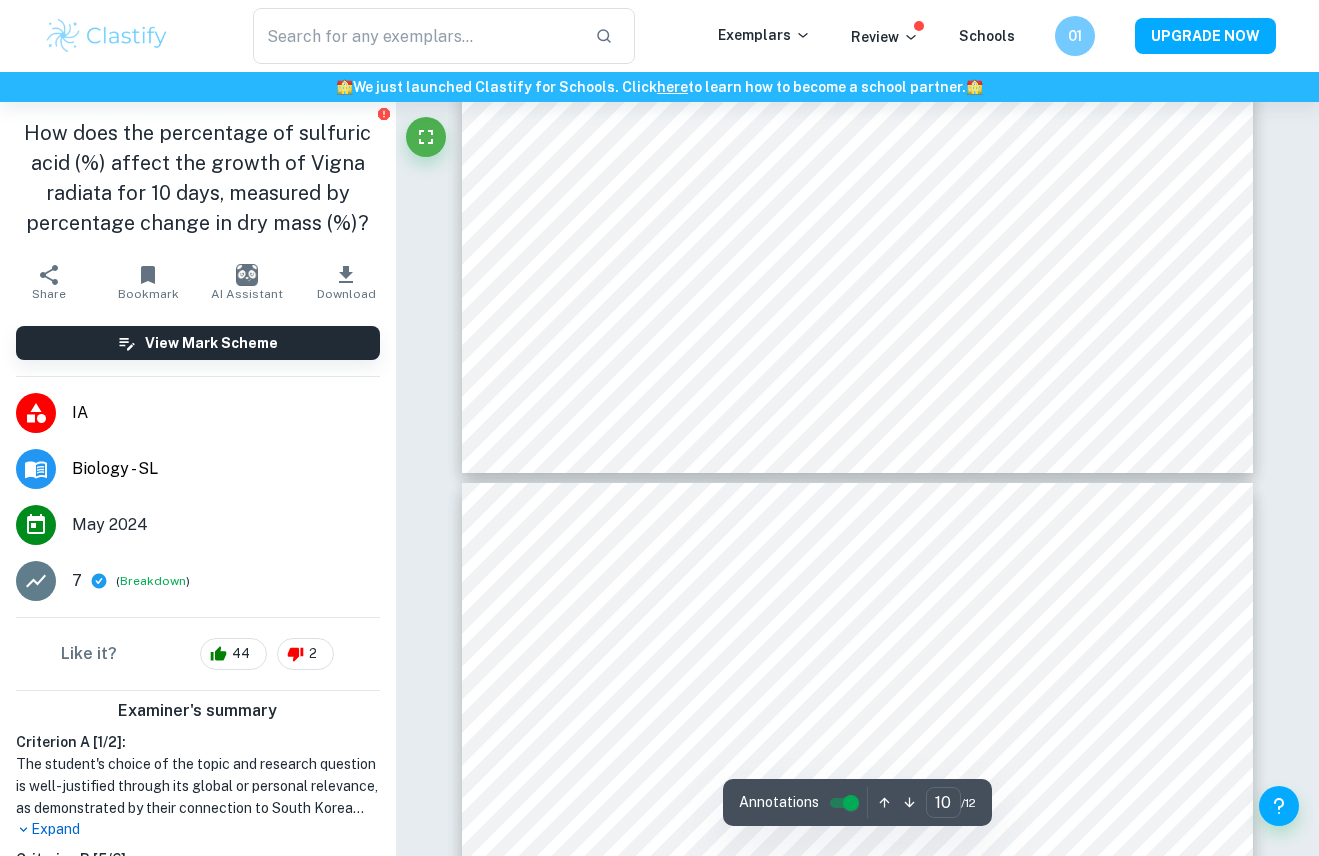 scroll, scrollTop: 11339, scrollLeft: 0, axis: vertical 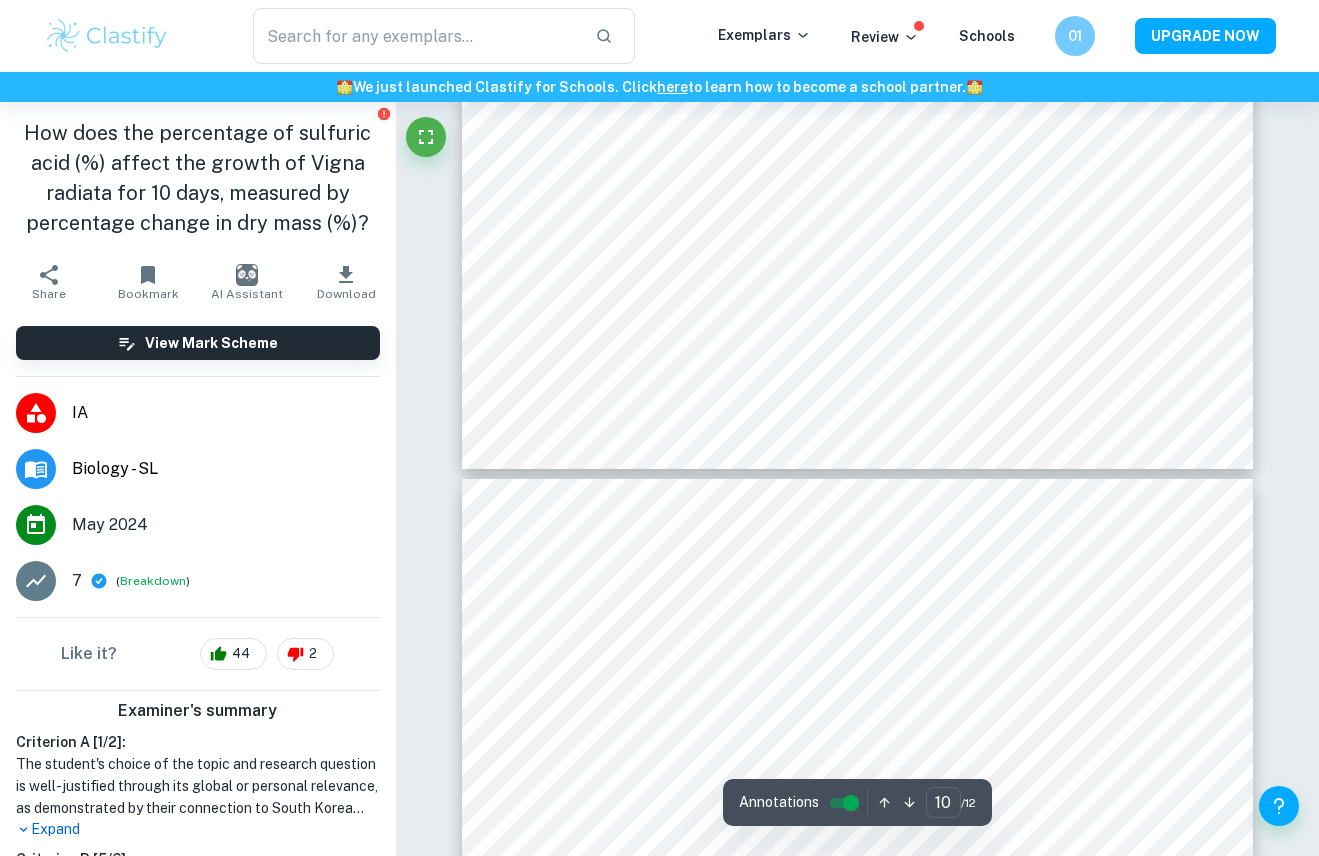 type on "11" 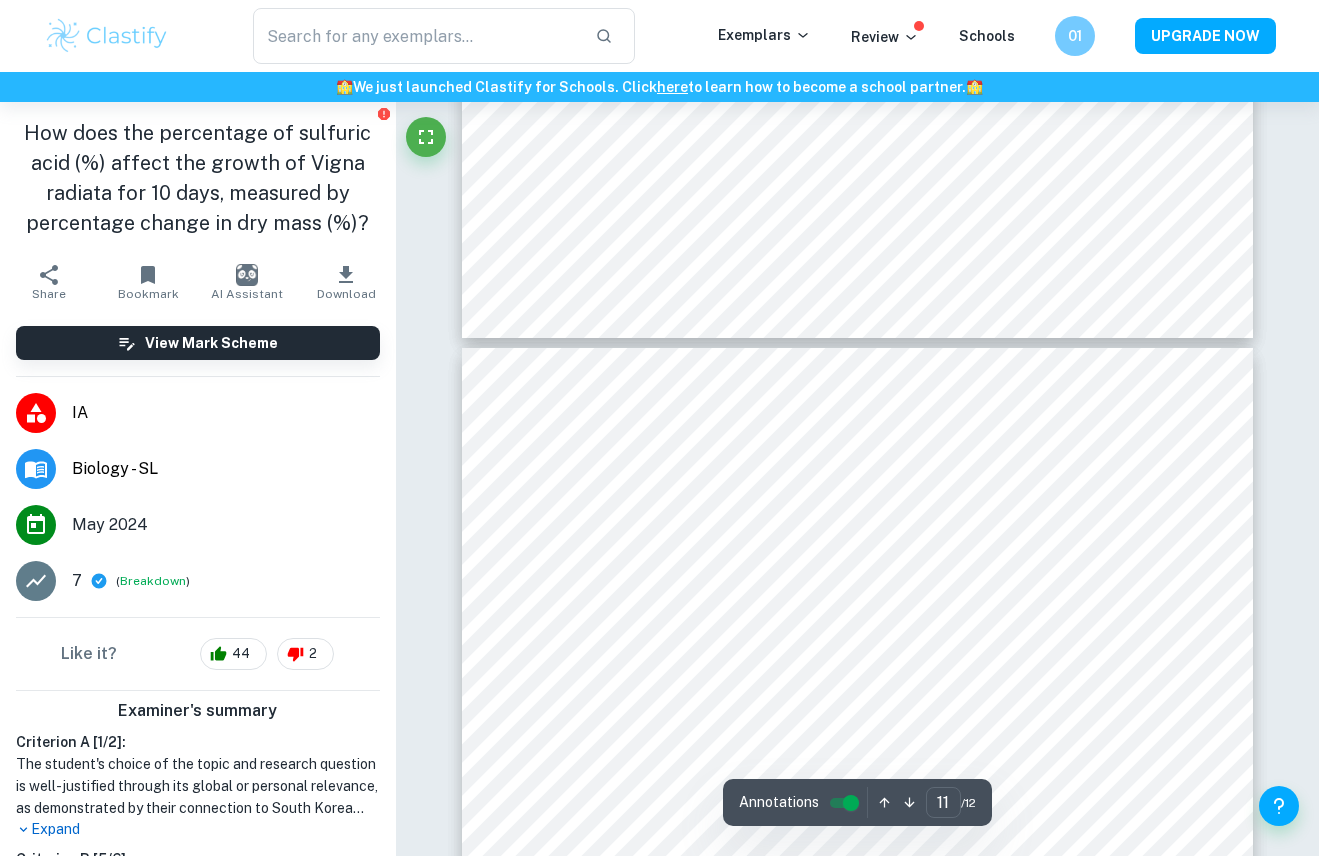 scroll, scrollTop: 11477, scrollLeft: 0, axis: vertical 